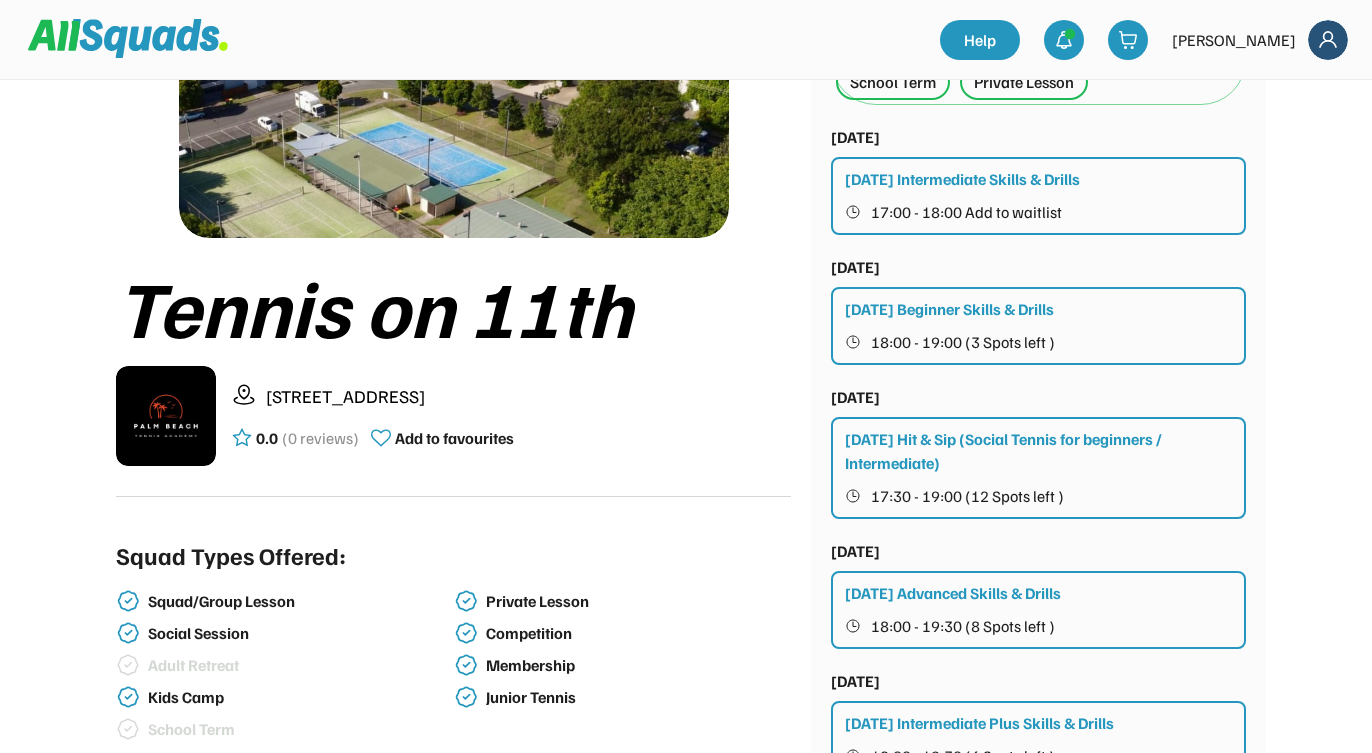 scroll, scrollTop: 219, scrollLeft: 0, axis: vertical 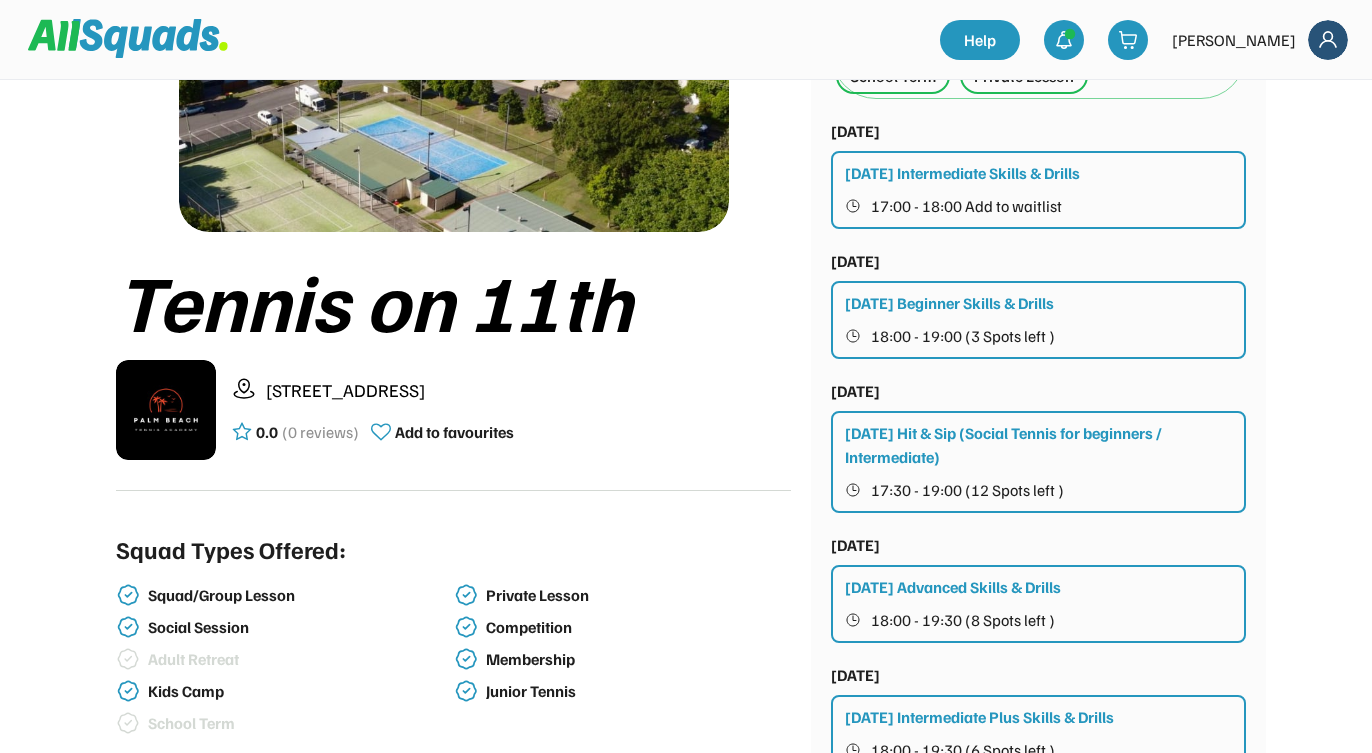click 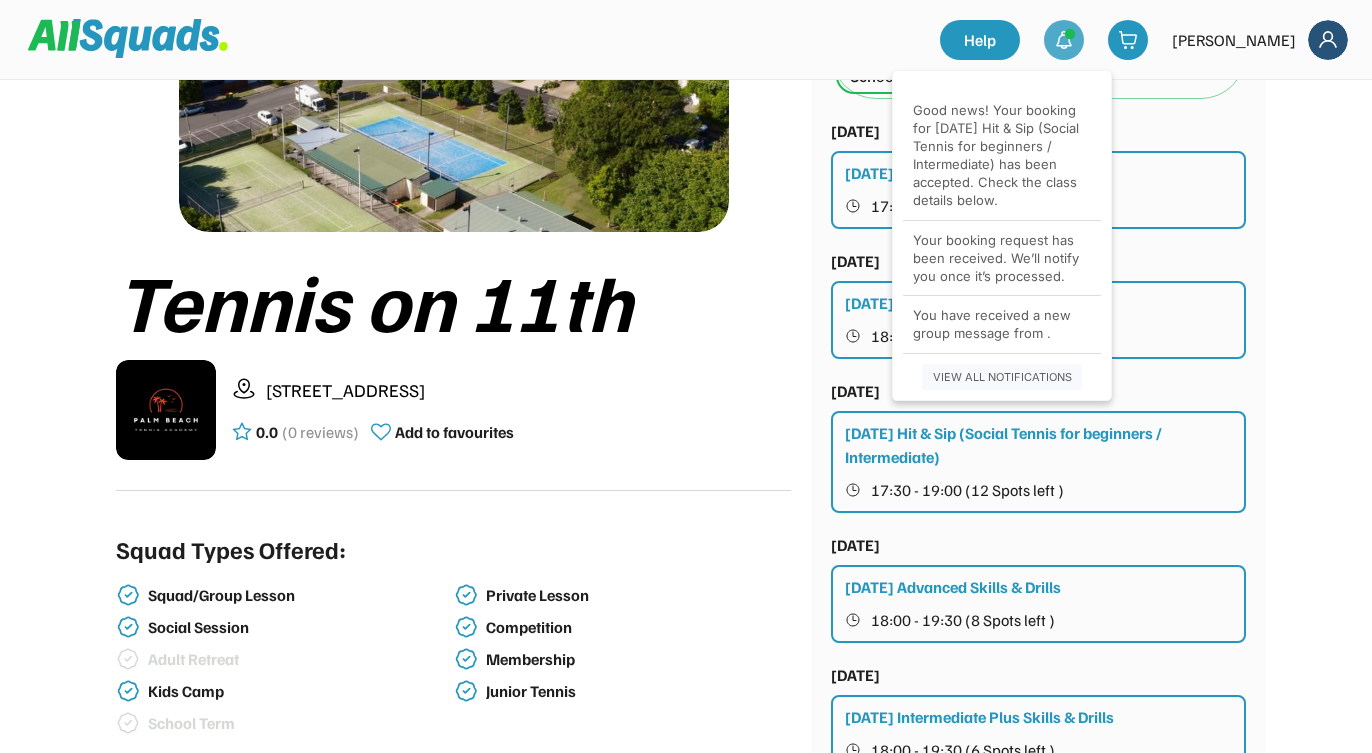 click on "Tennis on [STREET_ADDRESS] 0.0 (0 reviews) Add to favourites Squad Types Offered: Squad/Group Lesson  Private Lesson  Social Session Competition Adult Retreat Membership Kids Camp Junior Tennis School Term About this Club Tennis on 11th is nestled in the scenic [GEOGRAPHIC_DATA], [GEOGRAPHIC_DATA], and features three synthetic grass courts. We offer a wide range of classes suitable for all ages and skill levels. As a family-oriented community club, we run junior and adult programs throughout the week, welcoming players of all abilities to join in and enjoy the game. Coaching Programs at Tennis on 11th are run by Palm Beach Tennis Academy Qualifications/Accreditations Club Professional Tennis Coach Cert 3 & 4 Personal Training  Senior First Aid Upcoming Classes Squad/Group Lesson  Kids Camp School Term Private Lesson  [DATE] [DATE] Intermediate Skills & Drills 17:00 - 18:00 Add to waitlist [DATE] [DATE] Beginner Skills & Drills 18:00 - 19:00  (3 Spots left ) Sun Mon 29" 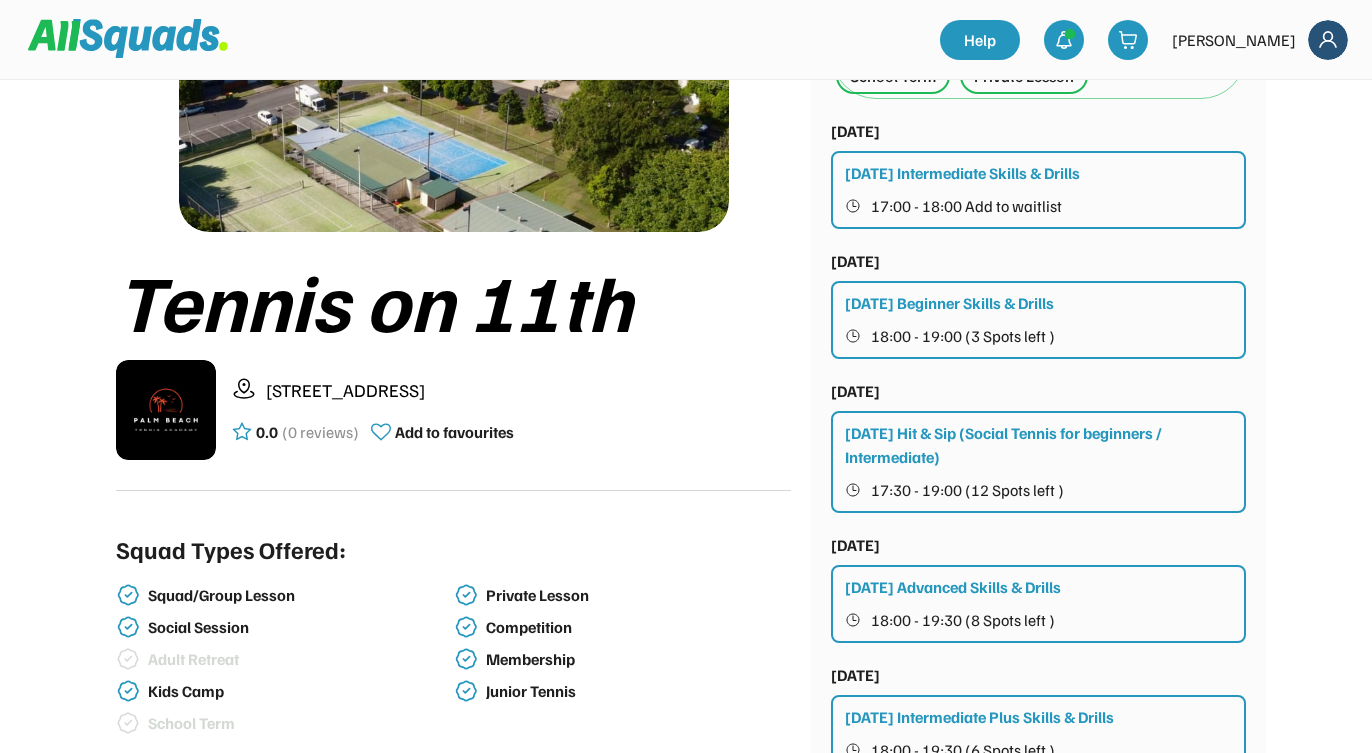 click at bounding box center (1328, 40) 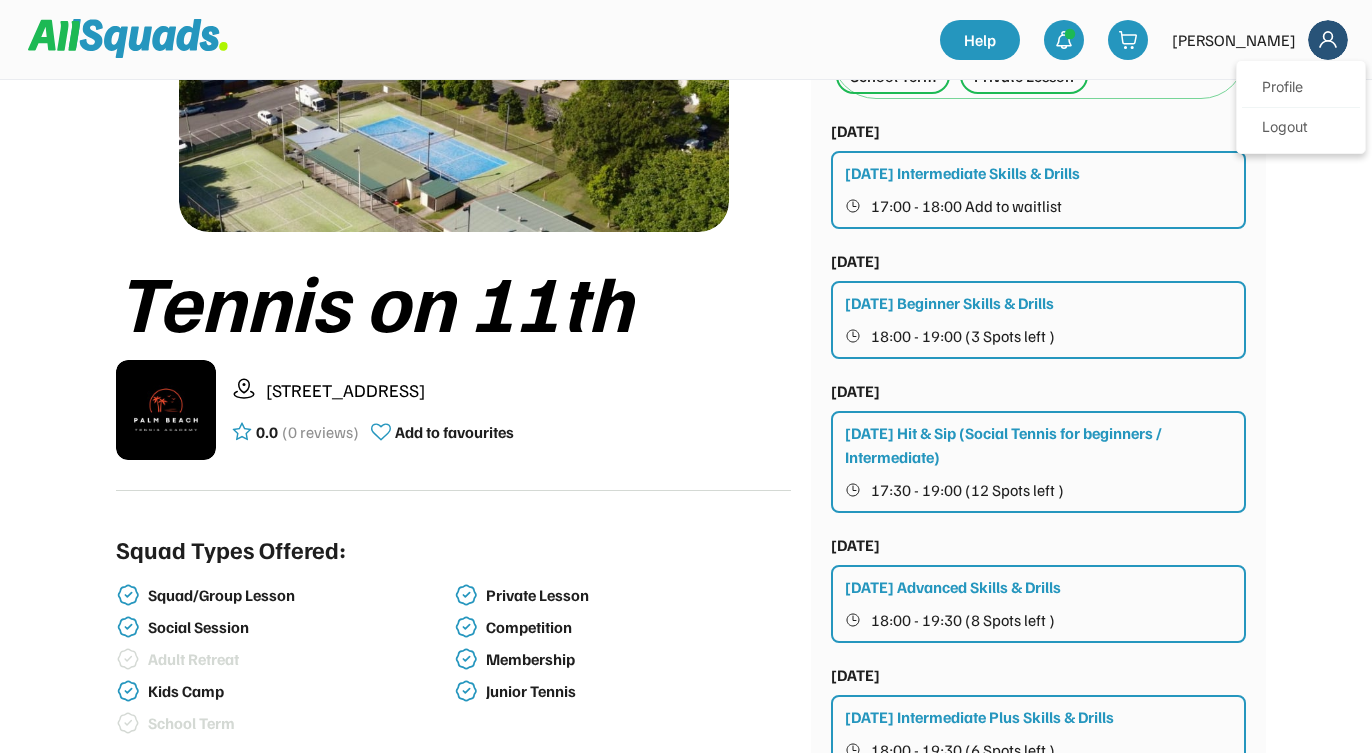 click on "Tennis on [STREET_ADDRESS] 0.0 (0 reviews) Add to favourites Squad Types Offered: Squad/Group Lesson  Private Lesson  Social Session Competition Adult Retreat Membership Kids Camp Junior Tennis School Term About this Club Tennis on 11th is nestled in the scenic [GEOGRAPHIC_DATA], [GEOGRAPHIC_DATA], and features three synthetic grass courts. We offer a wide range of classes suitable for all ages and skill levels. As a family-oriented community club, we run junior and adult programs throughout the week, welcoming players of all abilities to join in and enjoy the game. Coaching Programs at Tennis on 11th are run by Palm Beach Tennis Academy Qualifications/Accreditations Club Professional Tennis Coach Cert 3 & 4 Personal Training  Senior First Aid Upcoming Classes Squad/Group Lesson  Kids Camp School Term Private Lesson  [DATE] [DATE] Intermediate Skills & Drills 17:00 - 18:00 Add to waitlist [DATE] [DATE] Beginner Skills & Drills 18:00 - 19:00  (3 Spots left ) Sun Mon 29" 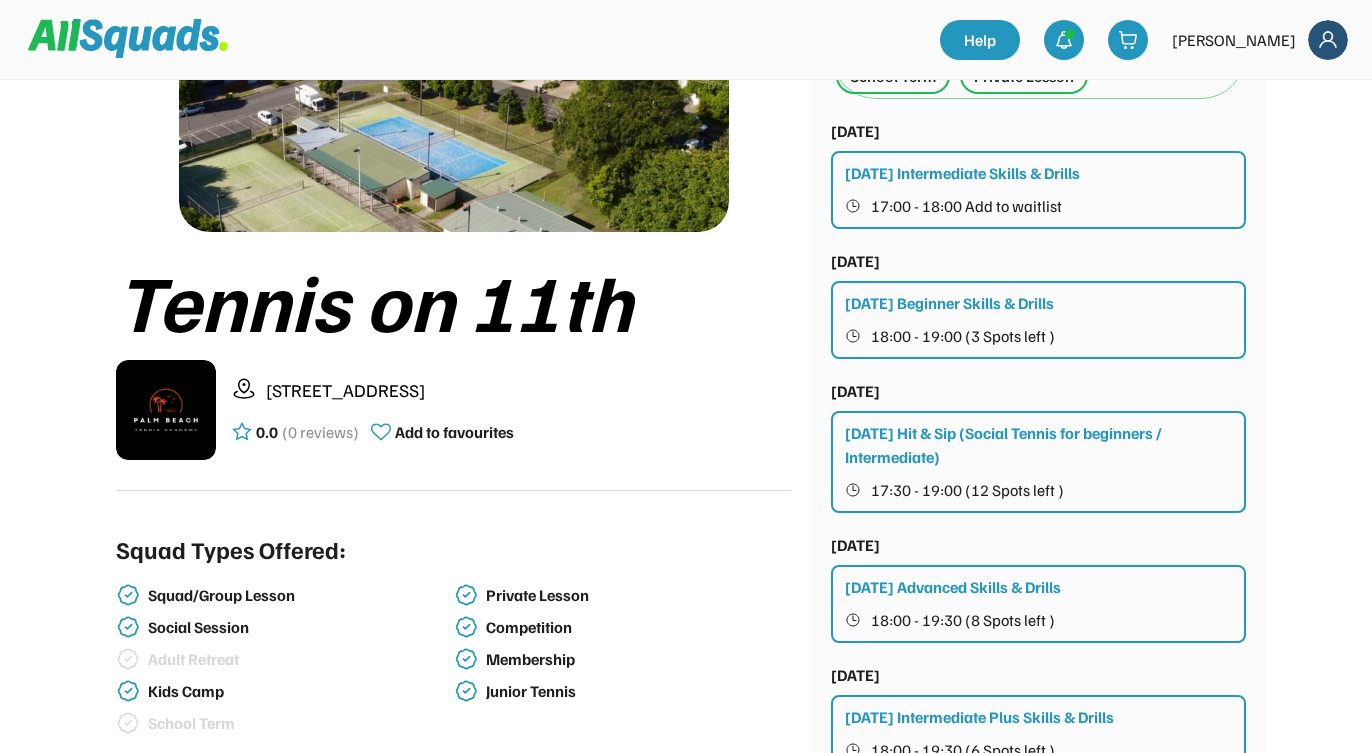 scroll, scrollTop: 0, scrollLeft: 0, axis: both 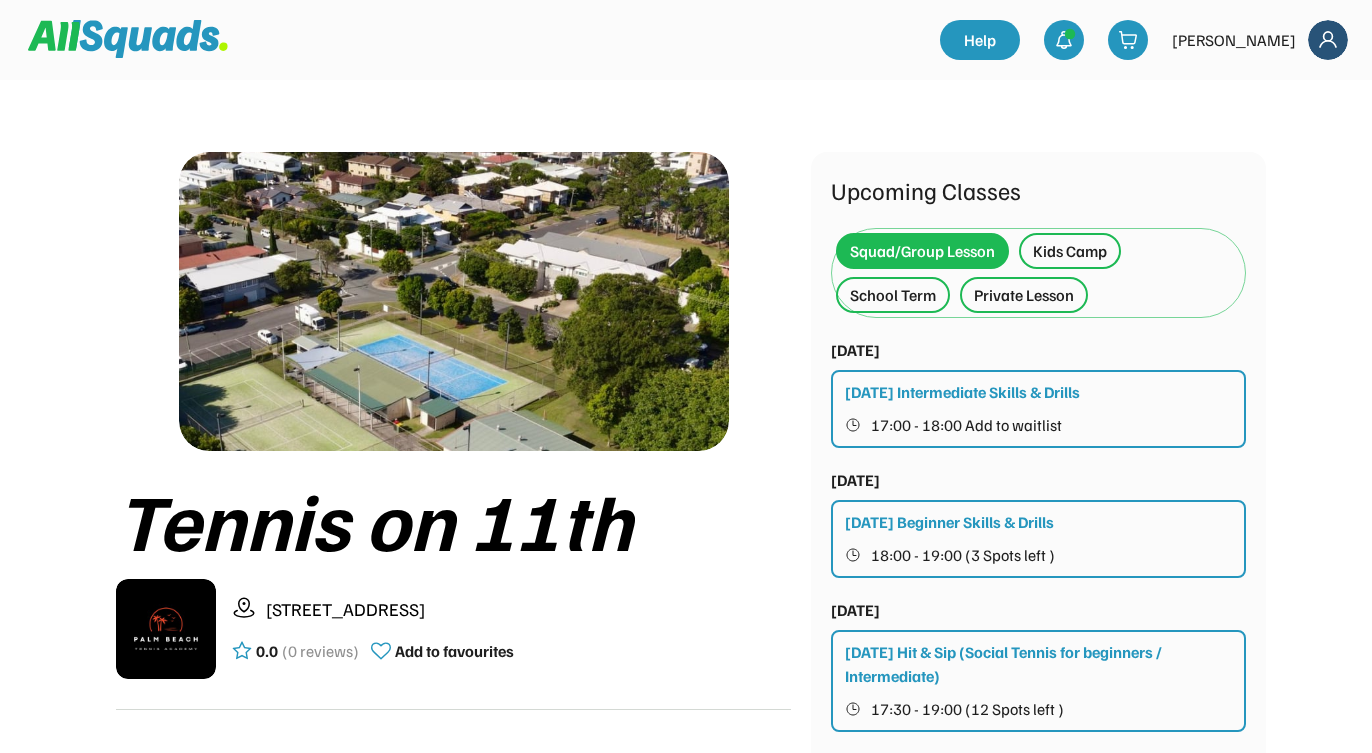 click at bounding box center [1128, 40] 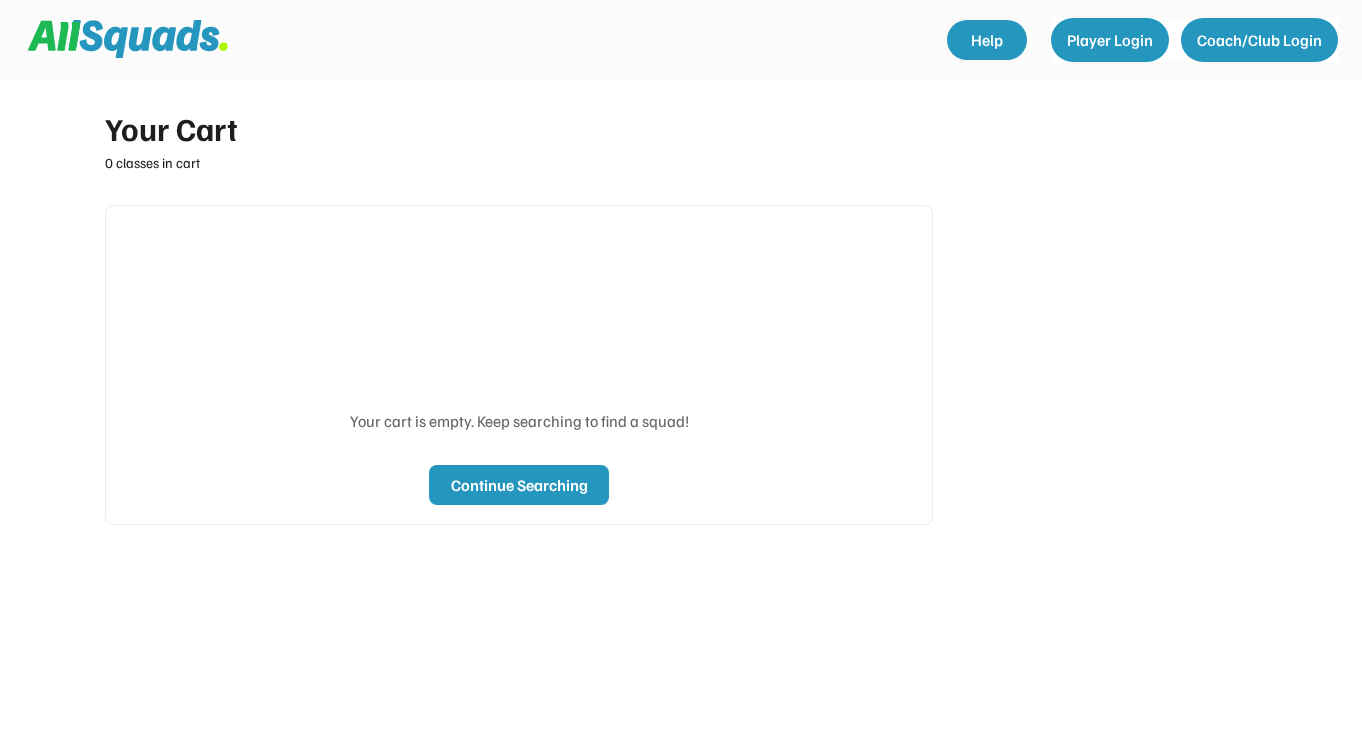 scroll, scrollTop: 0, scrollLeft: 0, axis: both 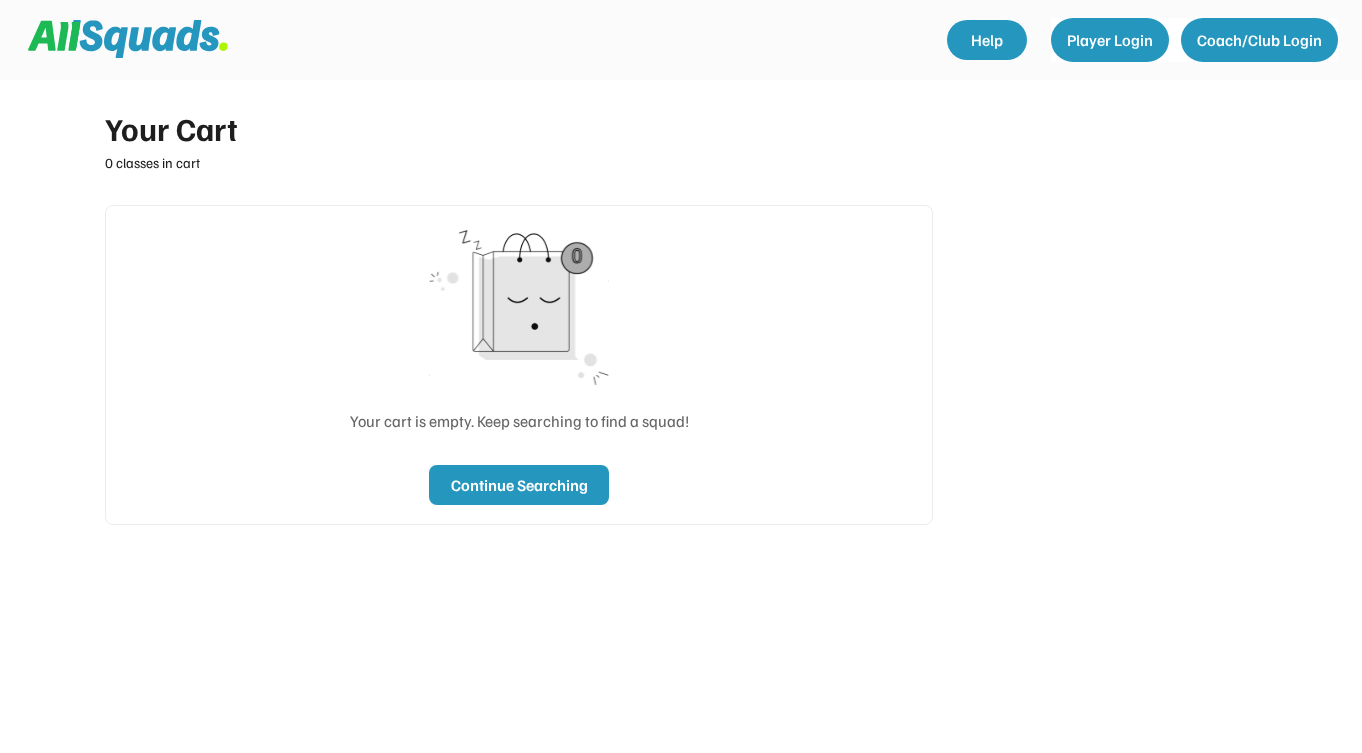 type on "***" 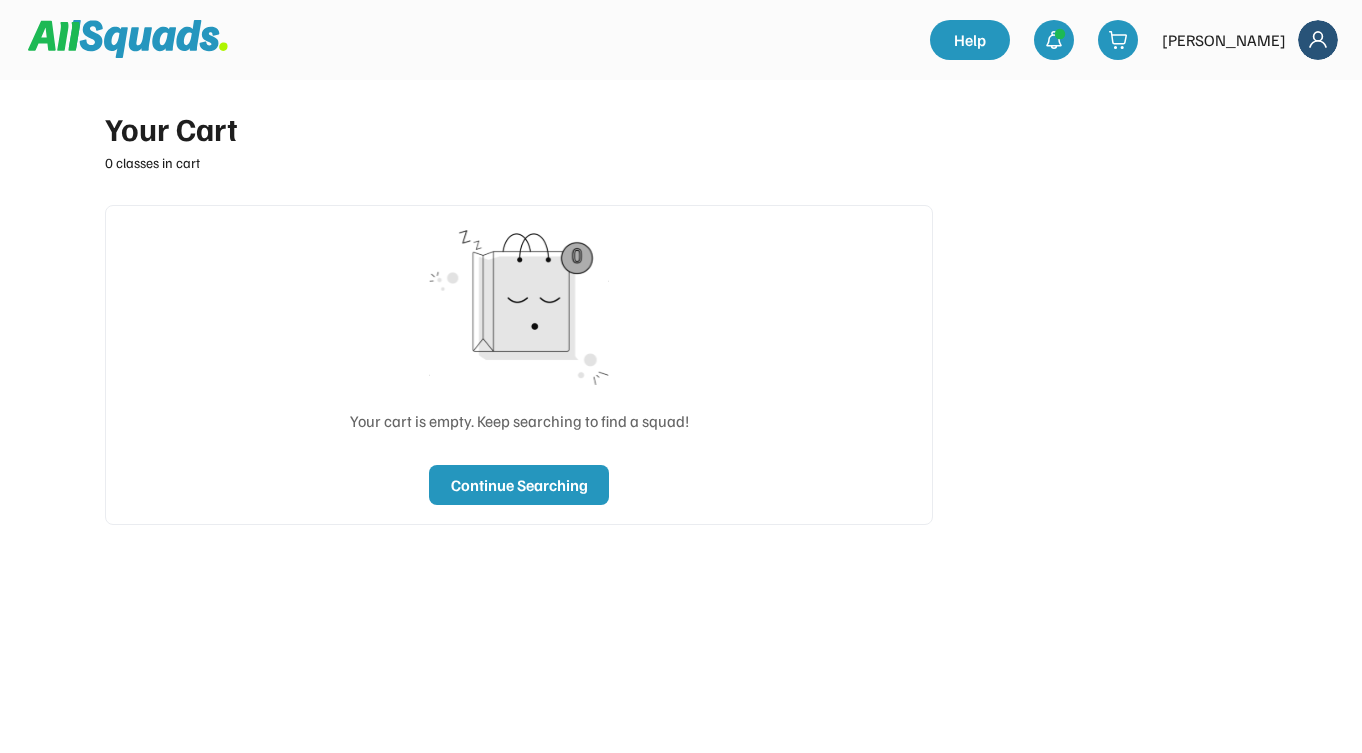 click 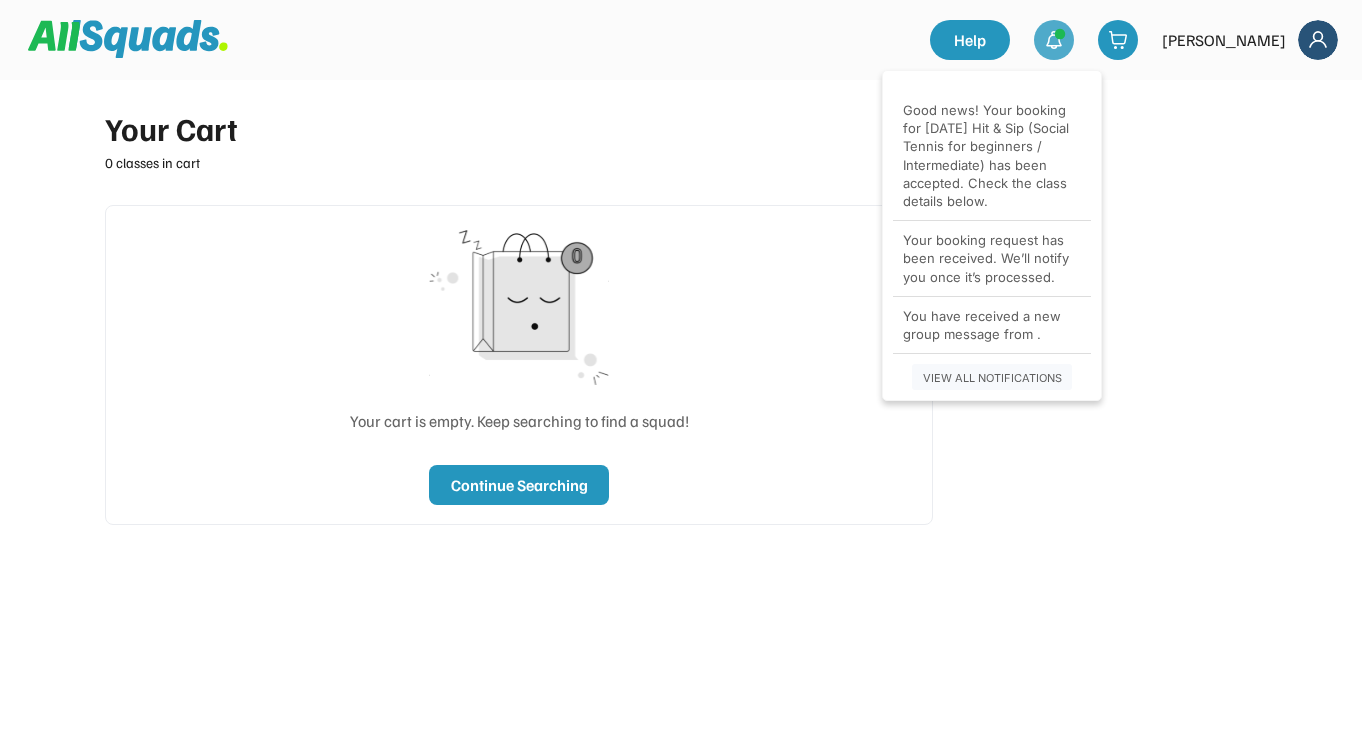 click on "Good news! Your booking for [DATE] Hit & Sip (Social Tennis for beginners / Intermediate) has been accepted. Check the class details below." at bounding box center (992, 155) 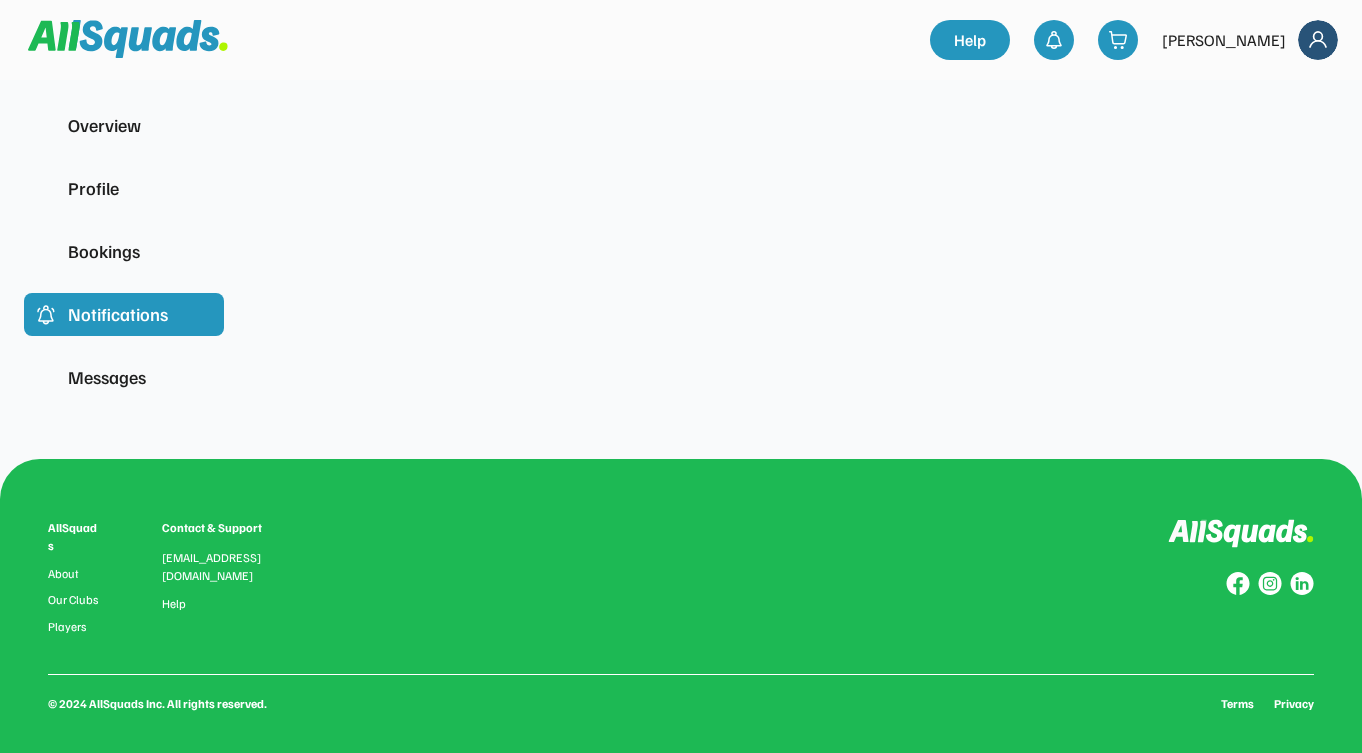scroll, scrollTop: 0, scrollLeft: 0, axis: both 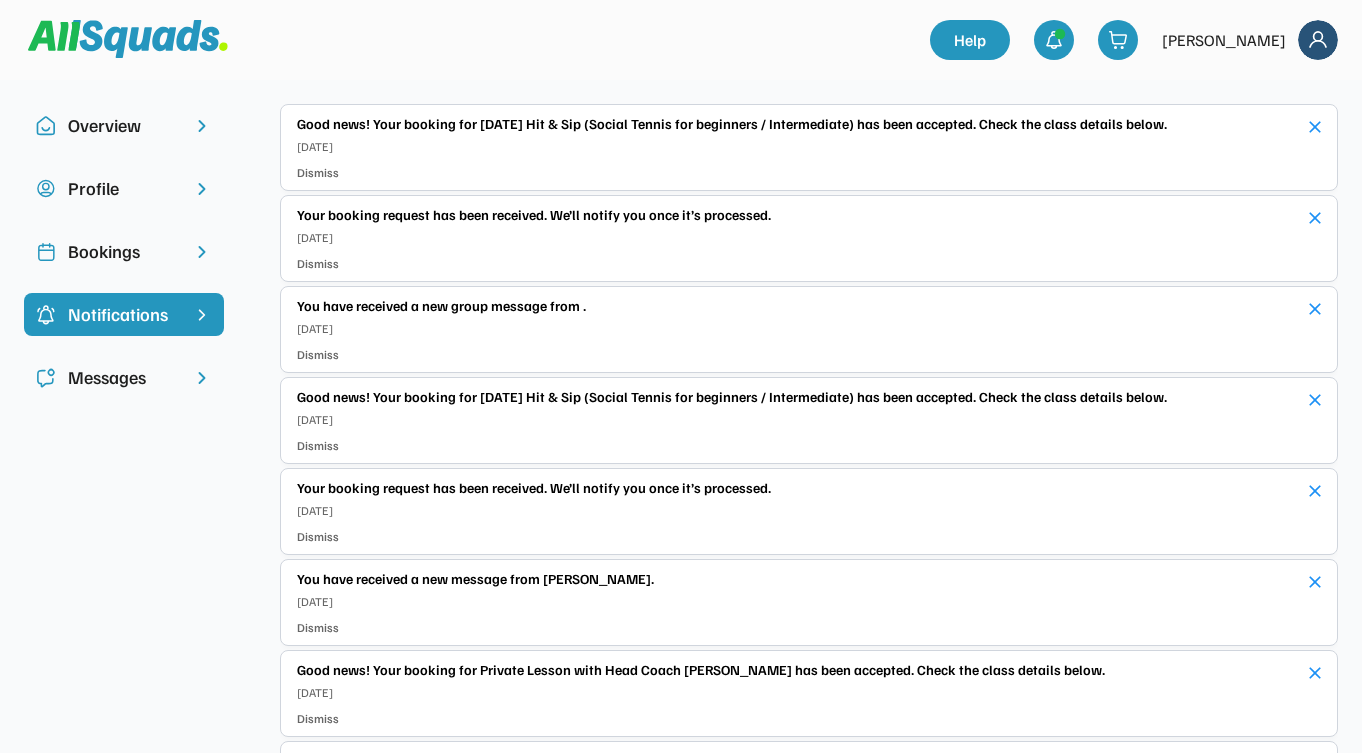 click on "Bookings" at bounding box center [124, 251] 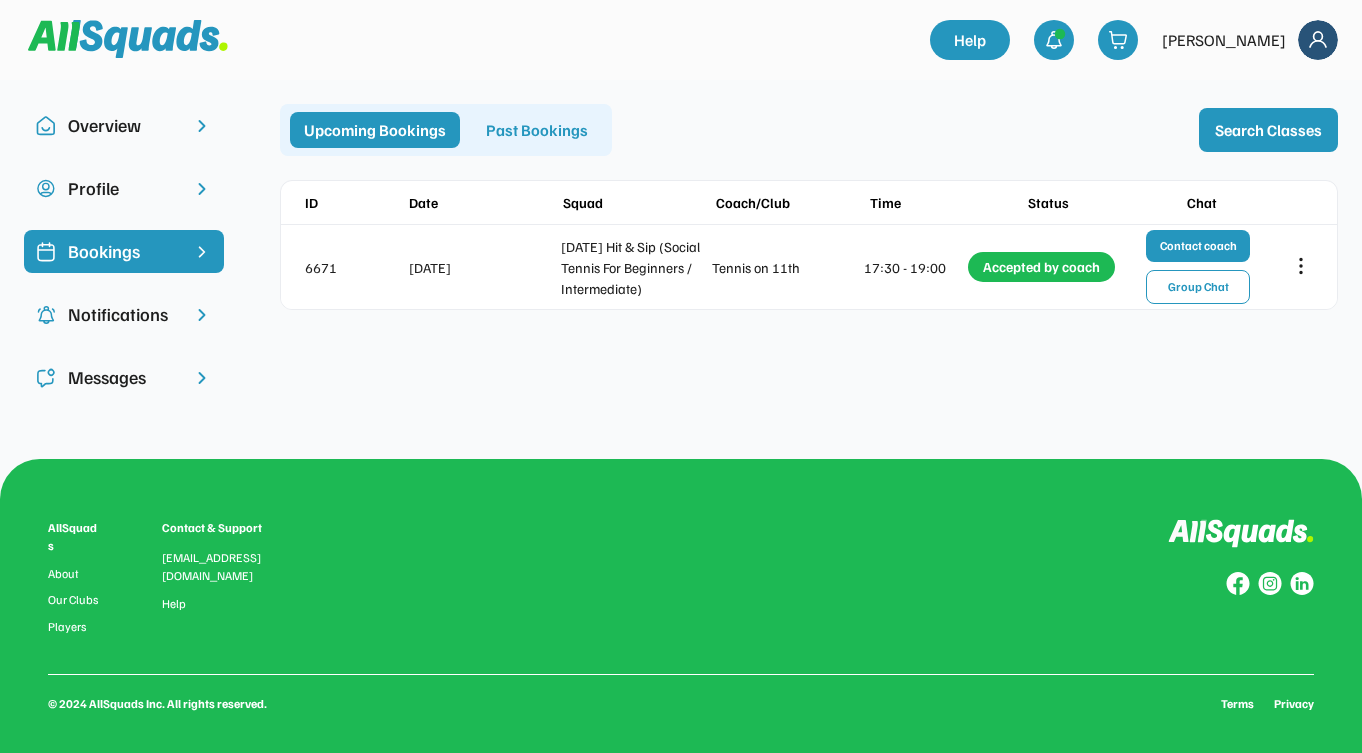click 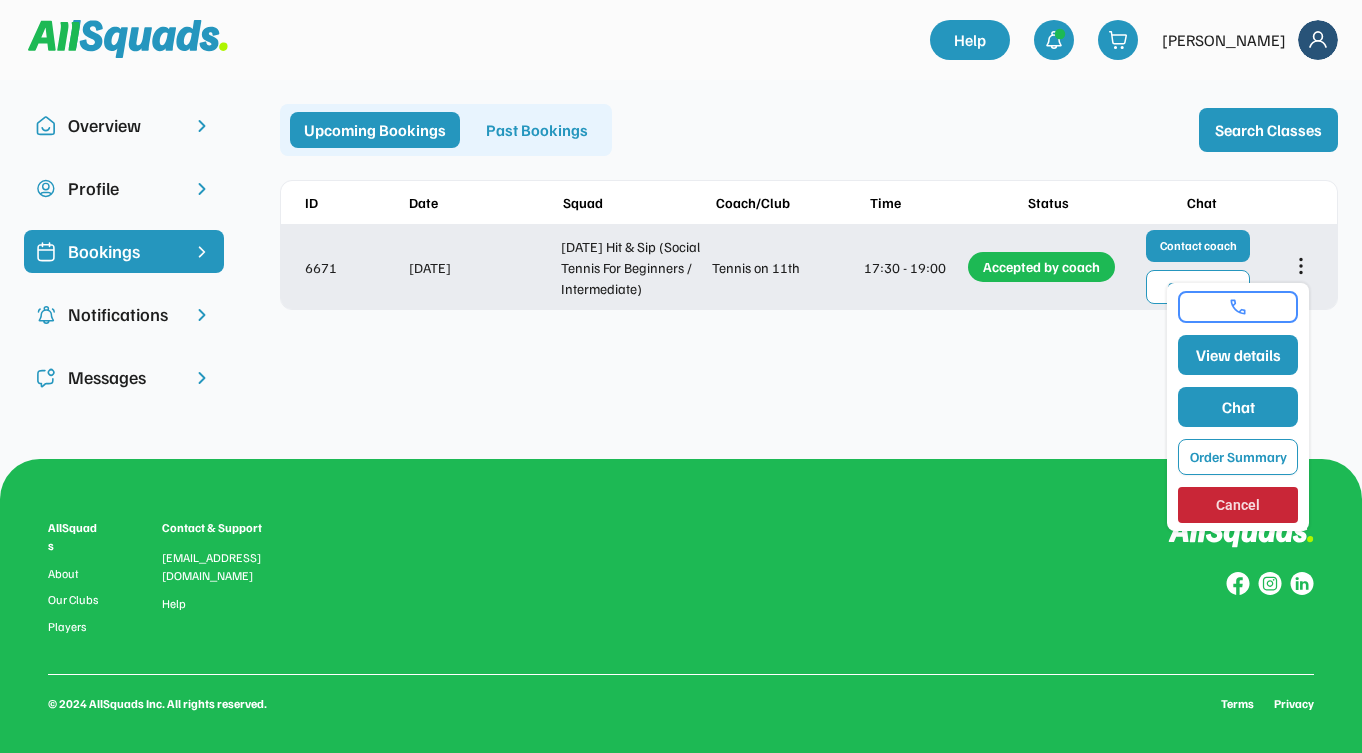 click on "Cancel" at bounding box center [1238, 505] 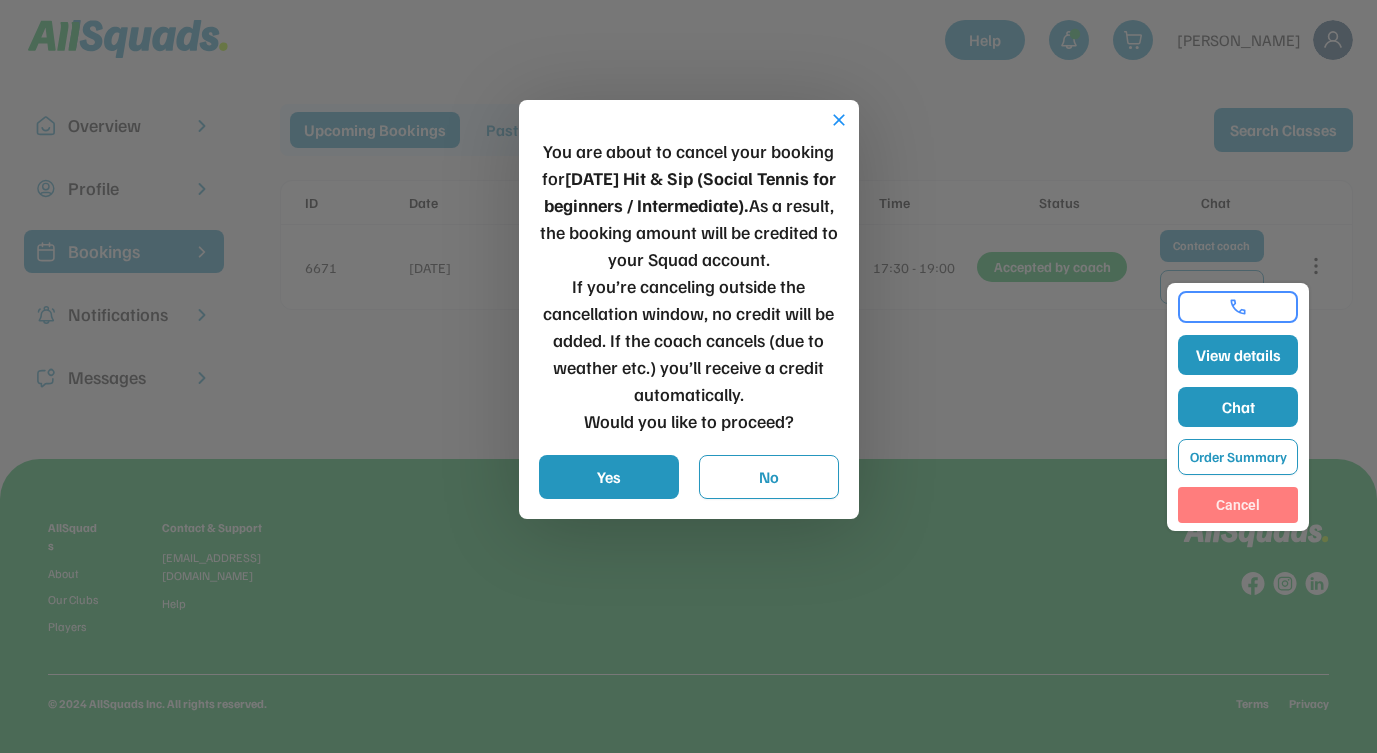 click on "Yes" at bounding box center (609, 477) 